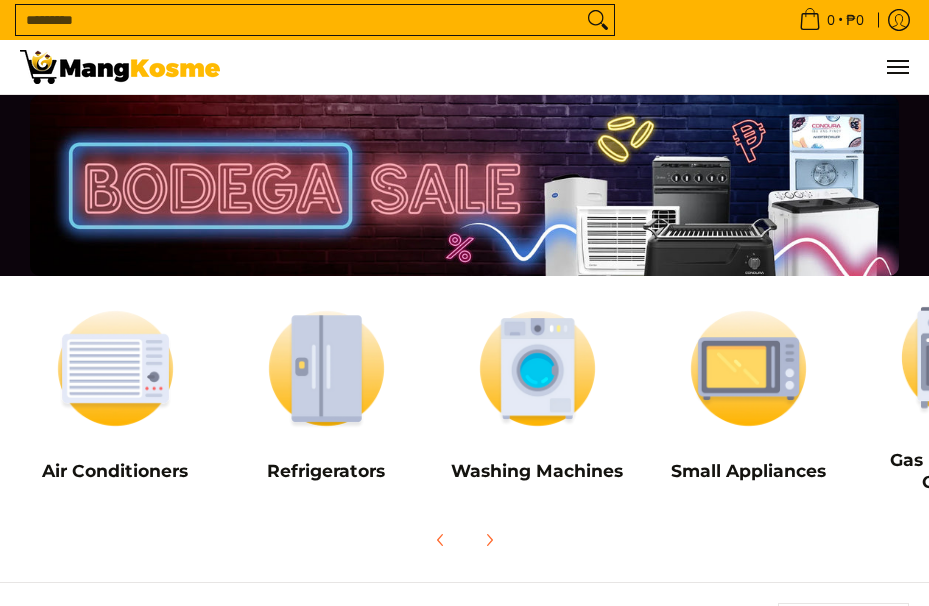 scroll, scrollTop: 400, scrollLeft: 0, axis: vertical 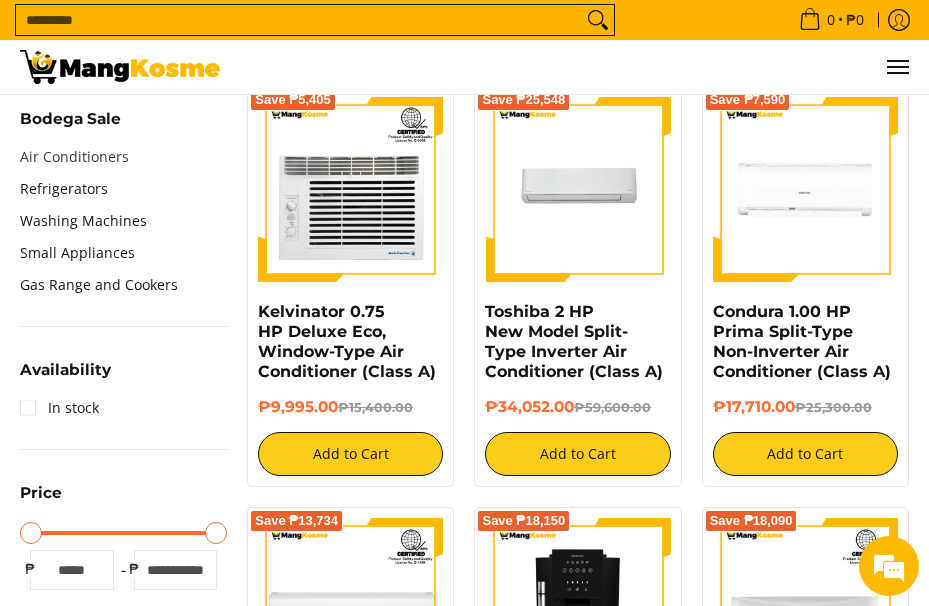 click on "Air Conditioners" at bounding box center (74, 157) 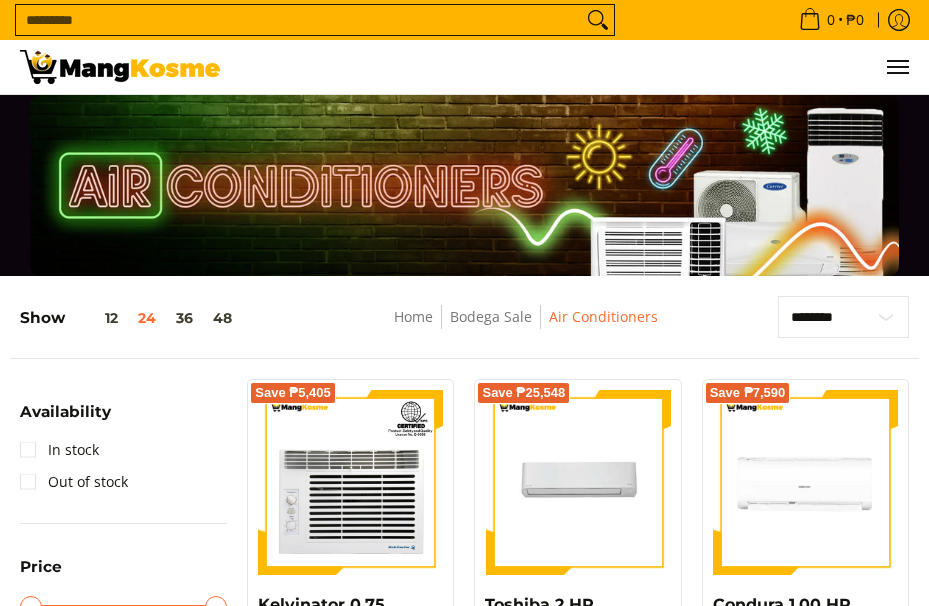 scroll, scrollTop: 0, scrollLeft: 0, axis: both 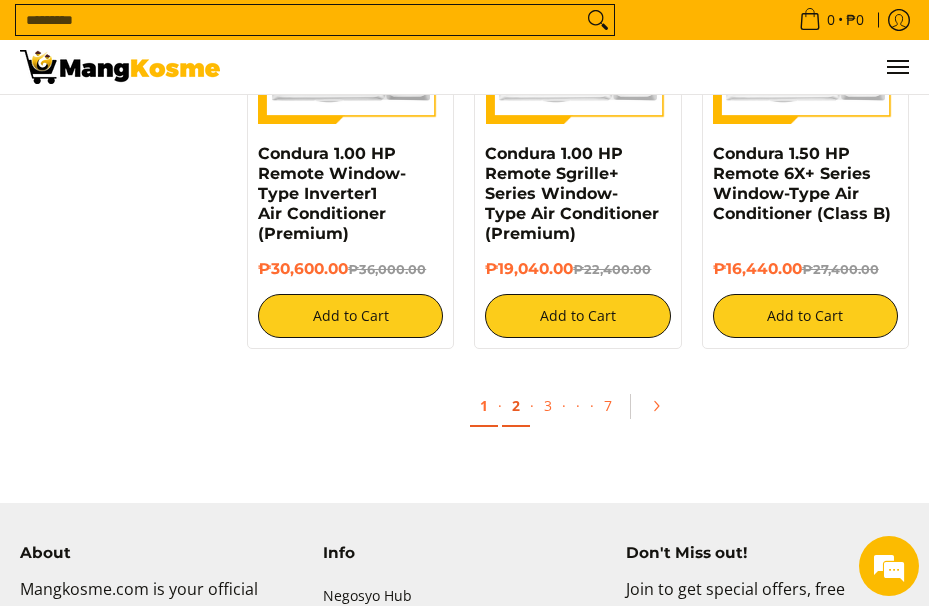 click on "2" at bounding box center (516, 406) 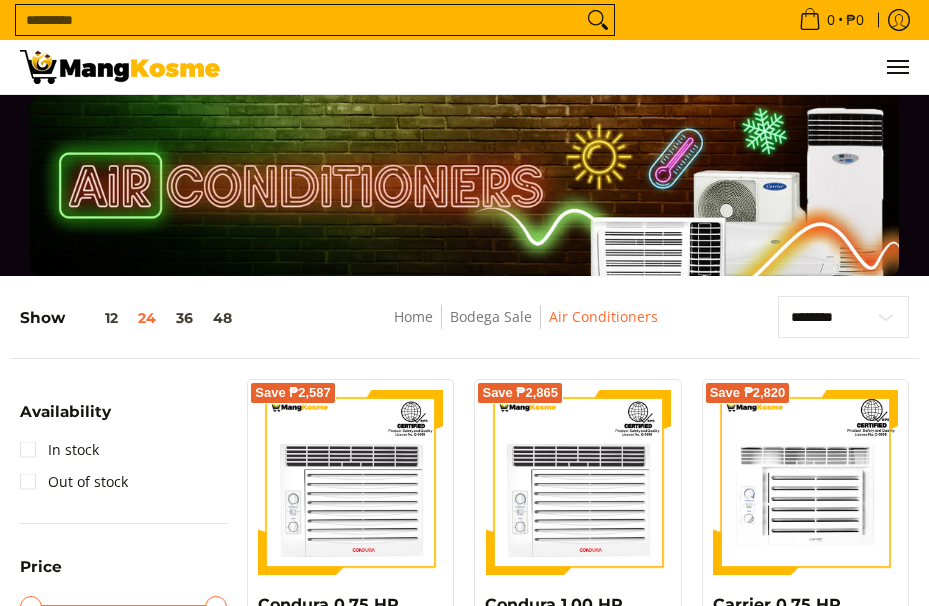 scroll, scrollTop: 0, scrollLeft: 0, axis: both 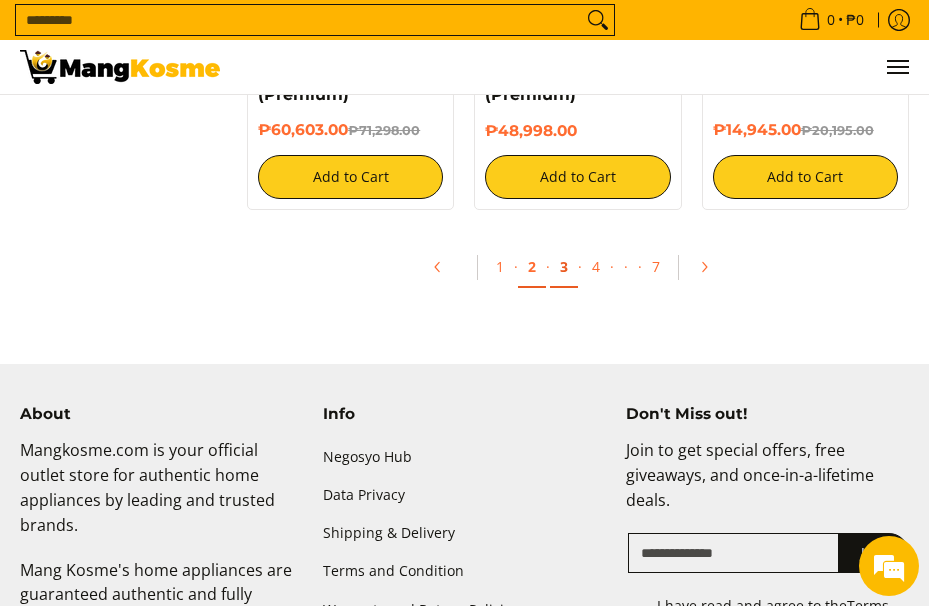 click on "3" at bounding box center [564, 267] 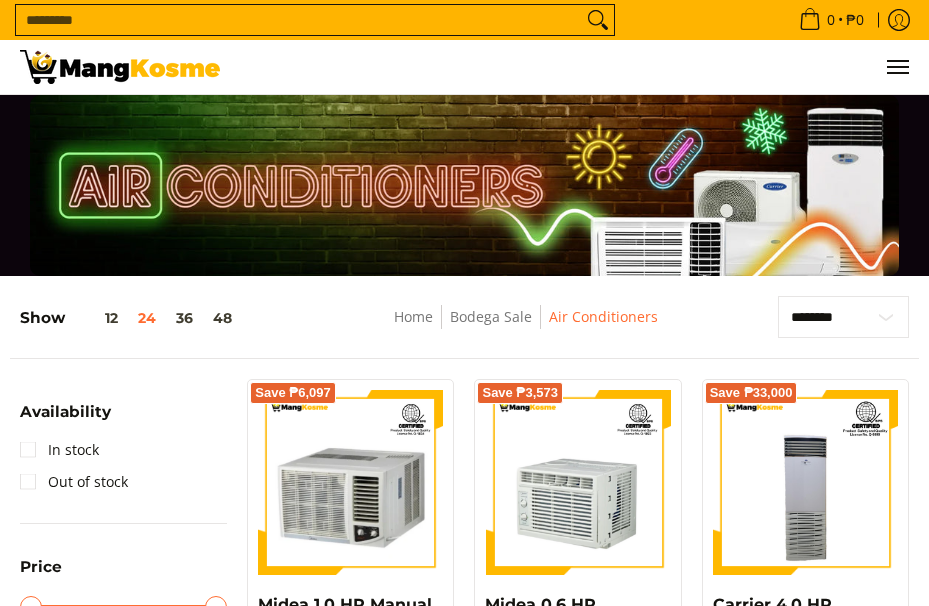 scroll, scrollTop: 0, scrollLeft: 0, axis: both 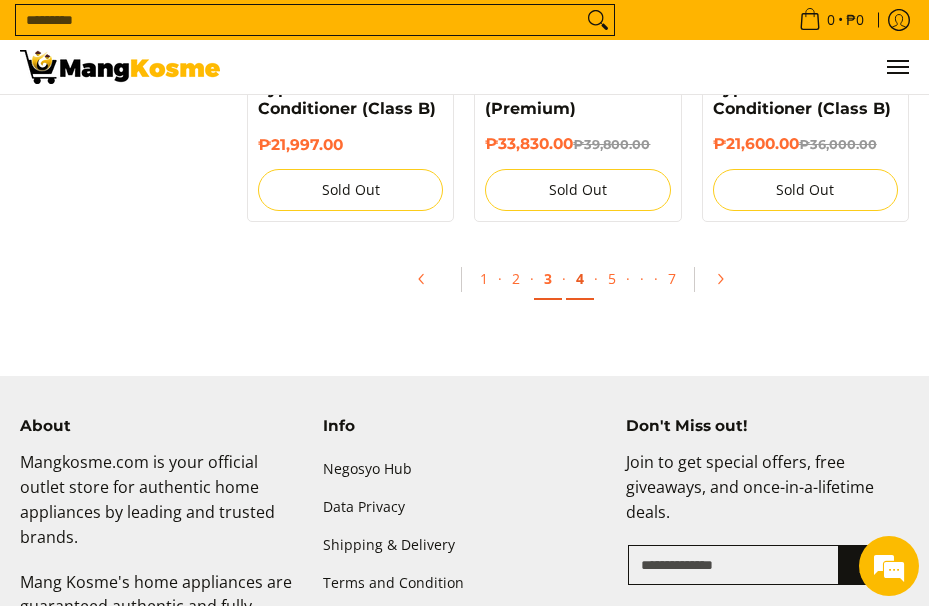 click on "4" at bounding box center (580, 279) 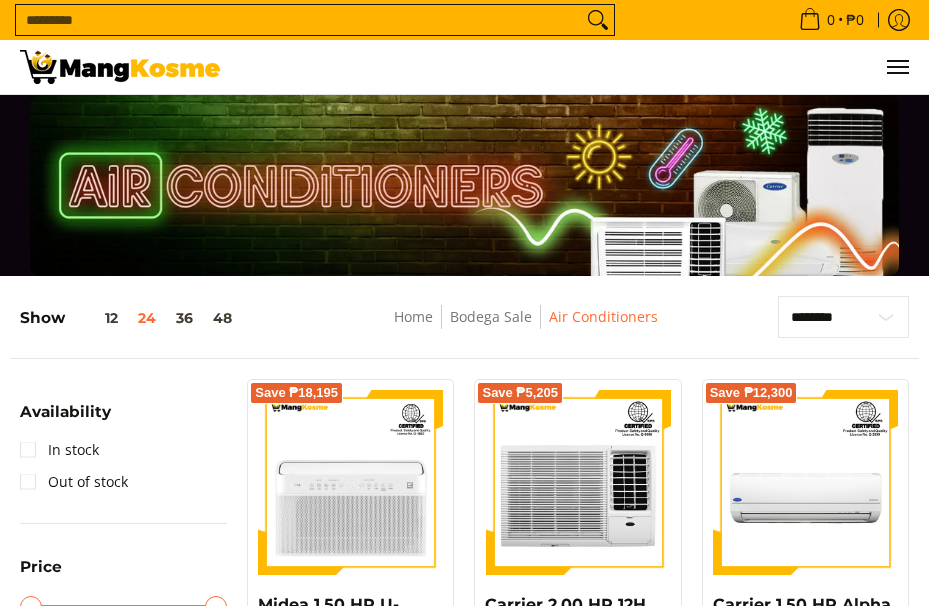 scroll, scrollTop: 0, scrollLeft: 0, axis: both 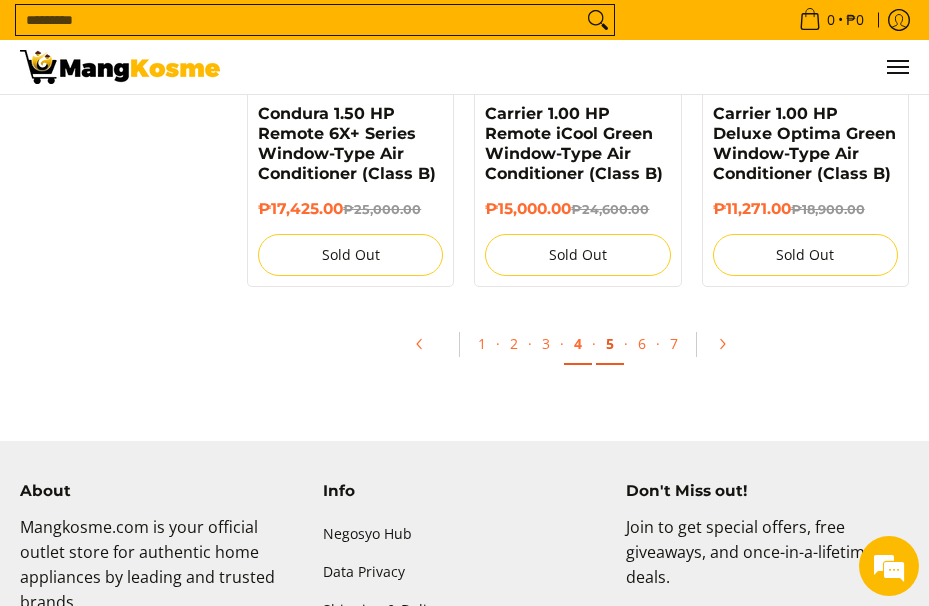 click on "5" at bounding box center [610, 344] 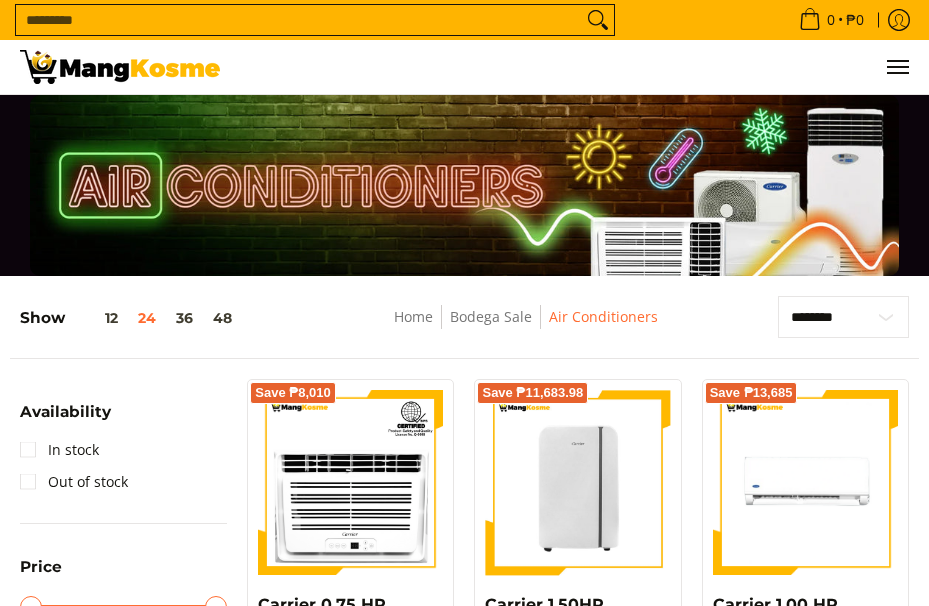 scroll, scrollTop: 0, scrollLeft: 0, axis: both 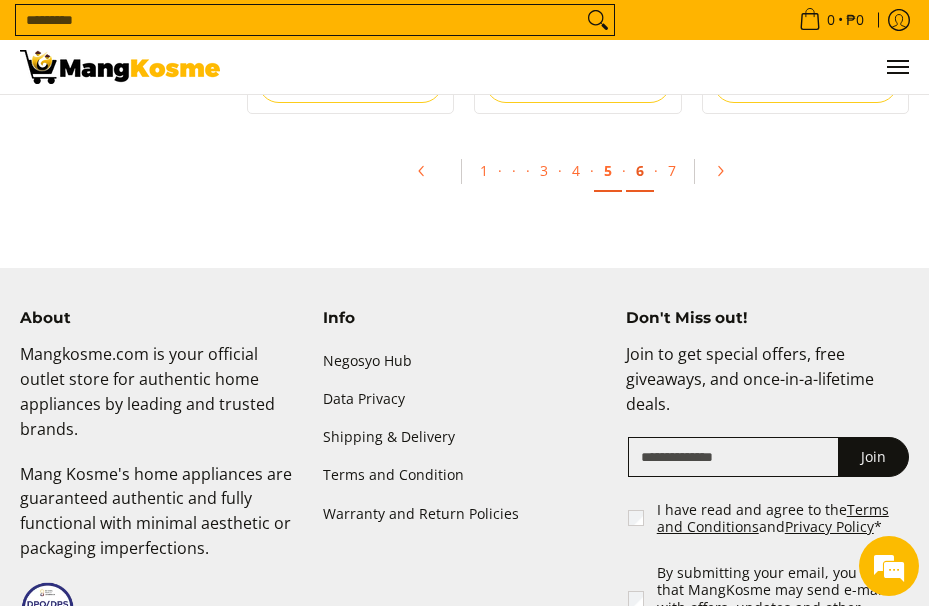 click on "6" at bounding box center [640, 171] 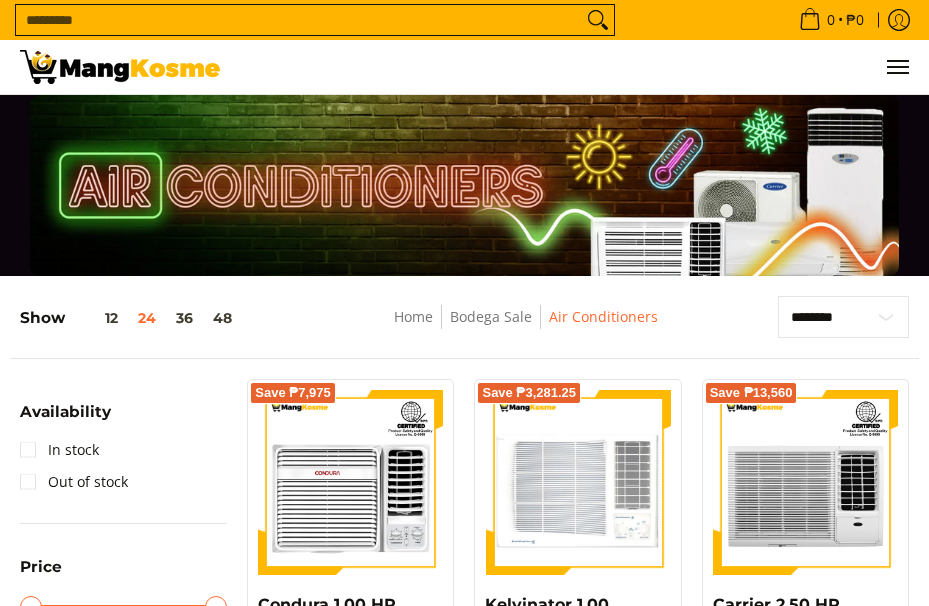 scroll, scrollTop: 0, scrollLeft: 0, axis: both 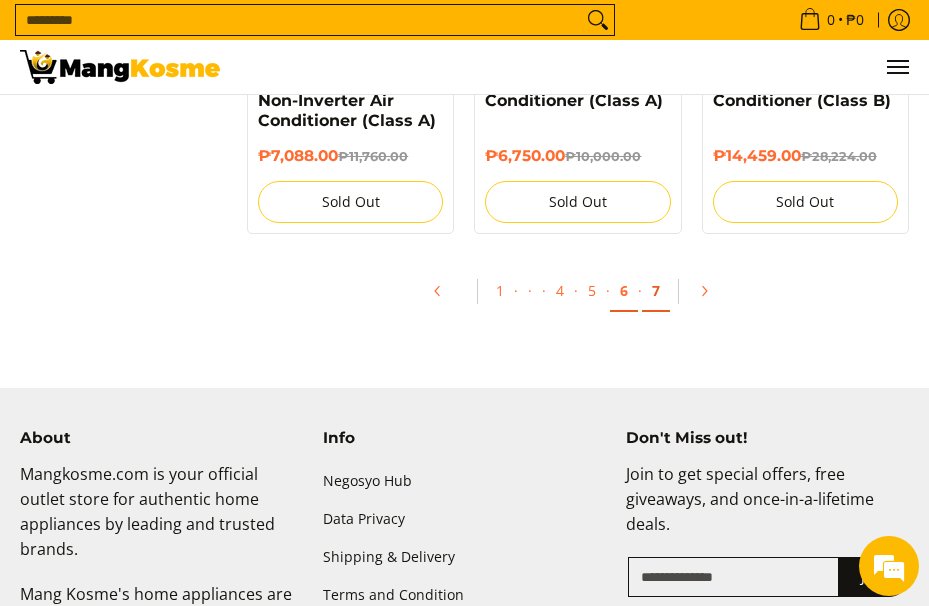 click on "7" at bounding box center (656, 291) 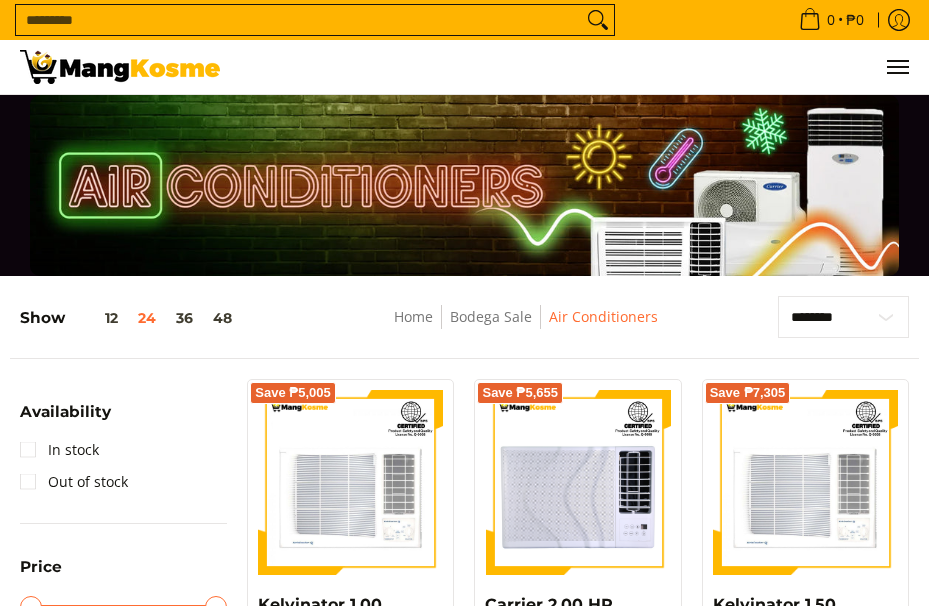 scroll, scrollTop: 195, scrollLeft: 0, axis: vertical 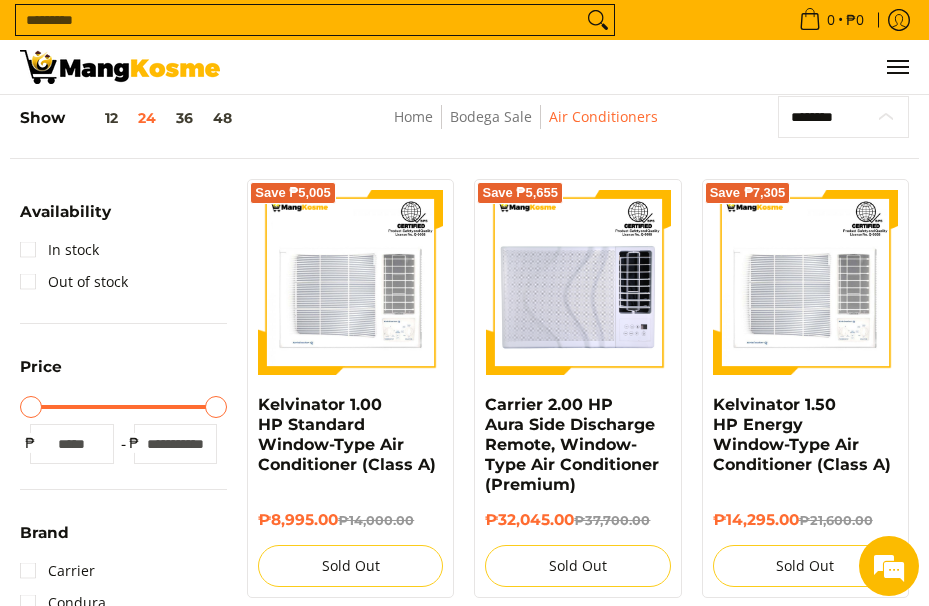 click on "**********" at bounding box center (843, 117) 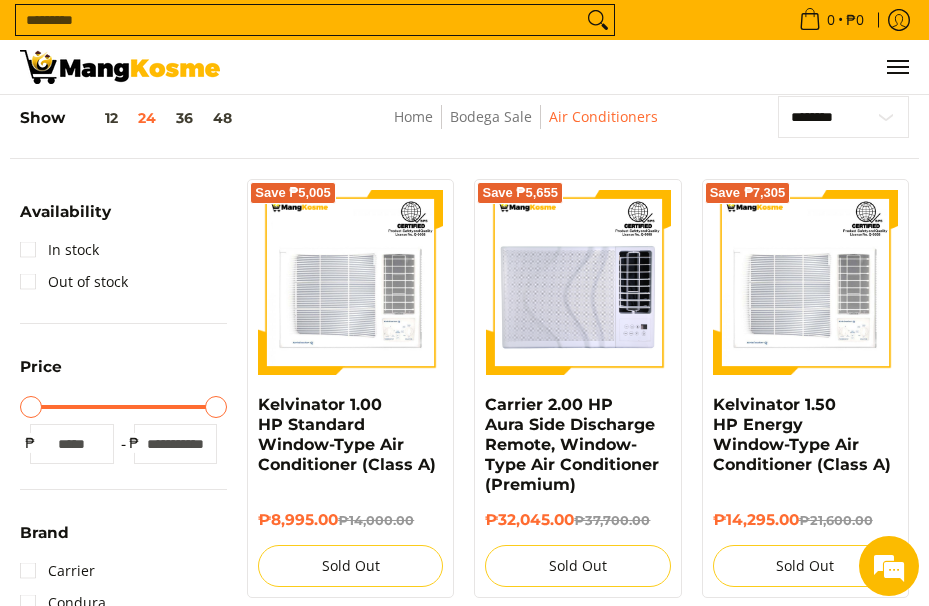 click on "0
Log in
Create an Account
Search..." at bounding box center [574, 67] 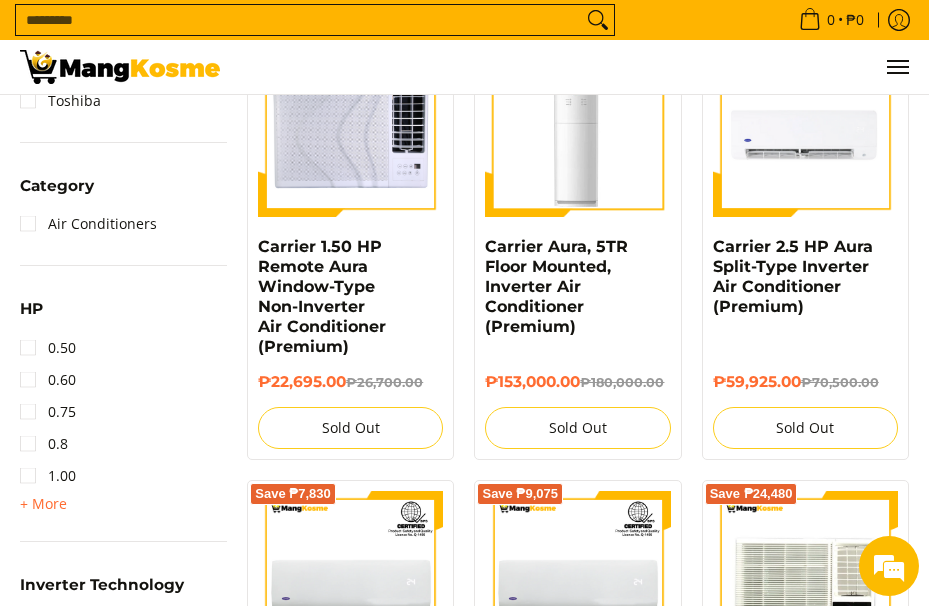 scroll, scrollTop: 800, scrollLeft: 0, axis: vertical 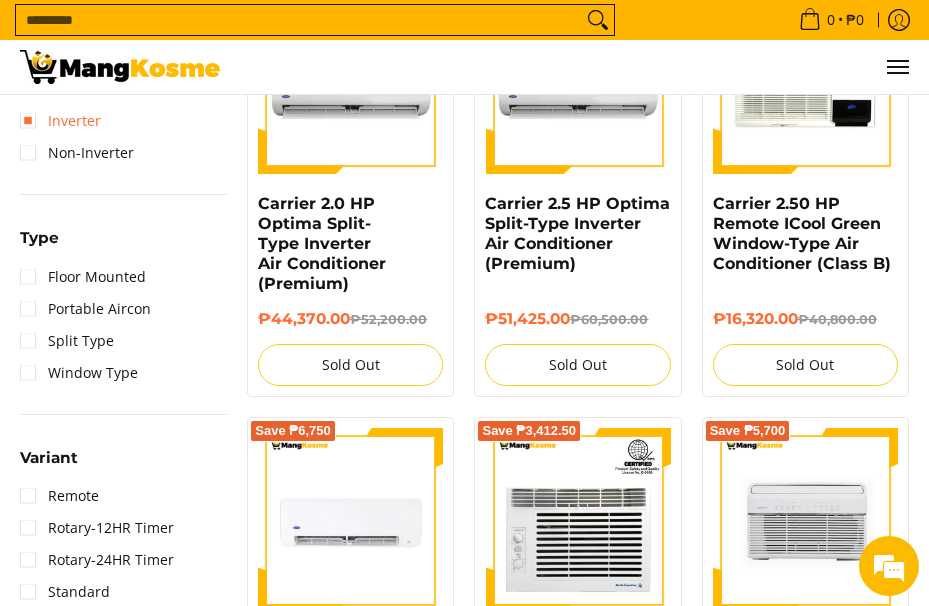 click on "Inverter" at bounding box center [60, 121] 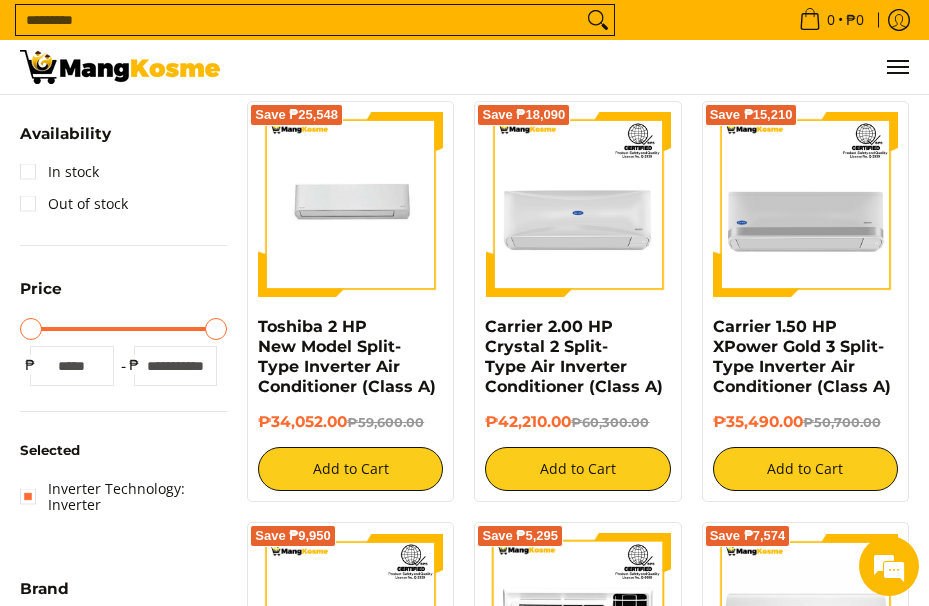 scroll, scrollTop: 201, scrollLeft: 0, axis: vertical 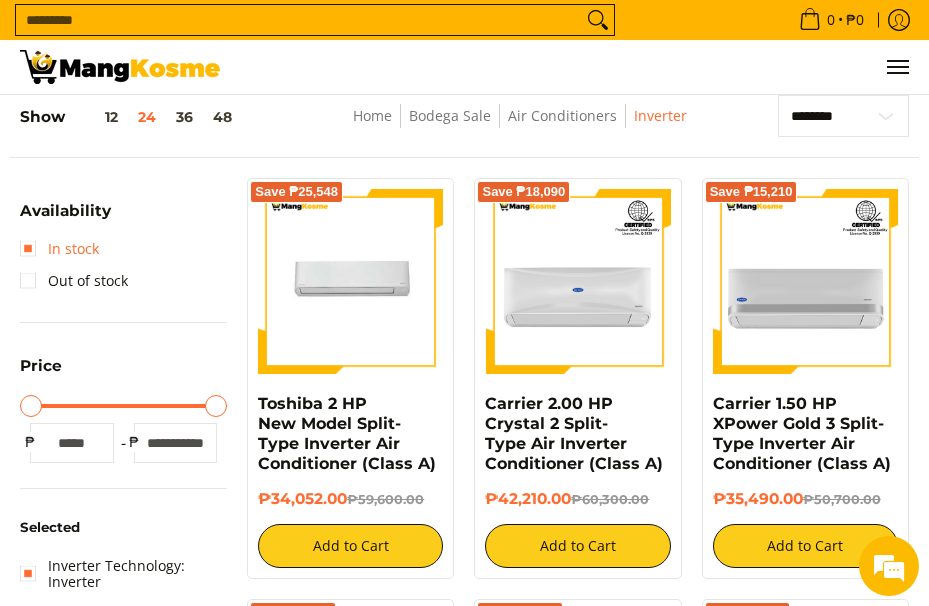 click on "In stock" at bounding box center (59, 249) 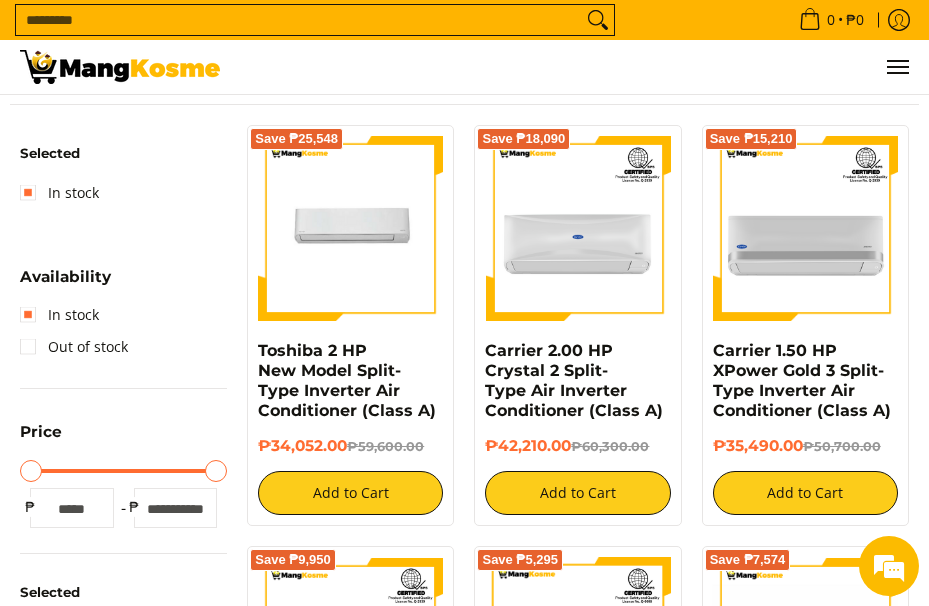 scroll, scrollTop: 201, scrollLeft: 0, axis: vertical 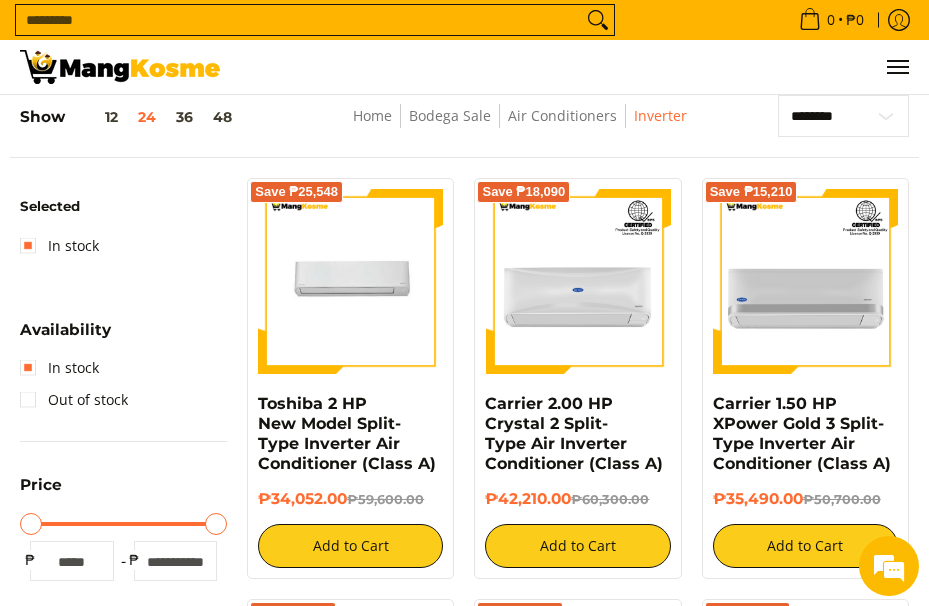 click on "Selected
In stock
Availability
In stock
Out of stock
Price
Minimum Price
Maximum Price
Minimum Price
*
₱
Maximum Price ******" at bounding box center (123, 1097) 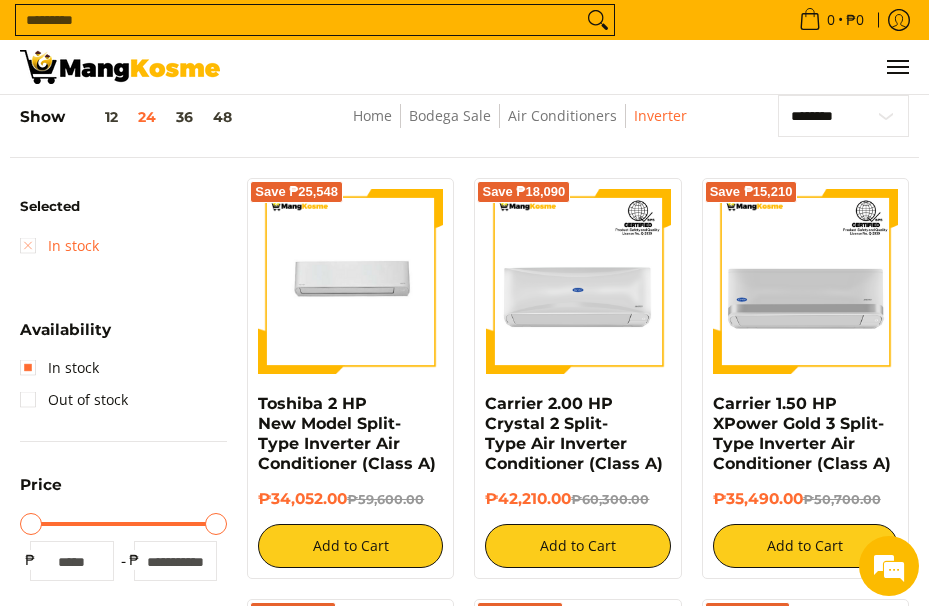 click on "In stock" at bounding box center [59, 246] 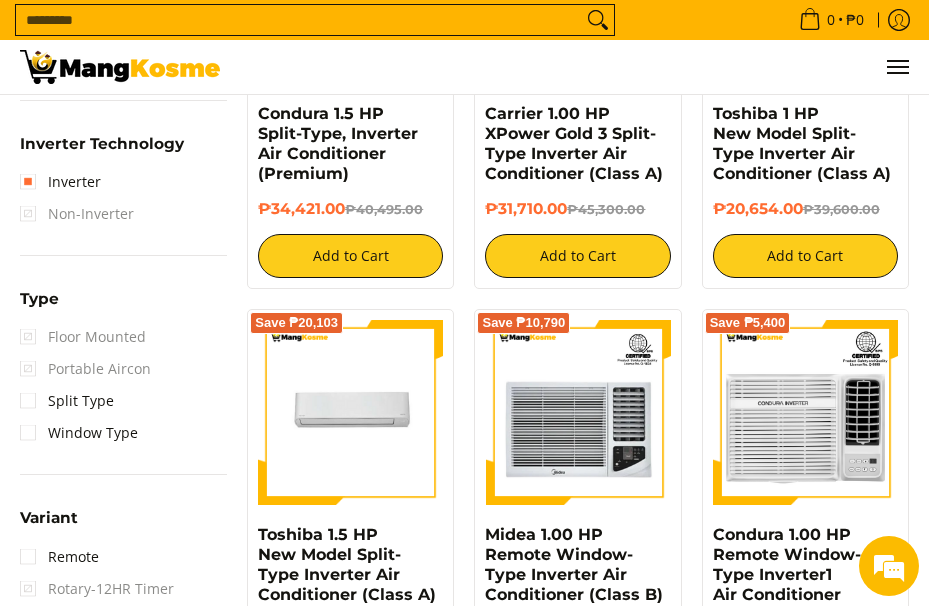 scroll, scrollTop: 1401, scrollLeft: 0, axis: vertical 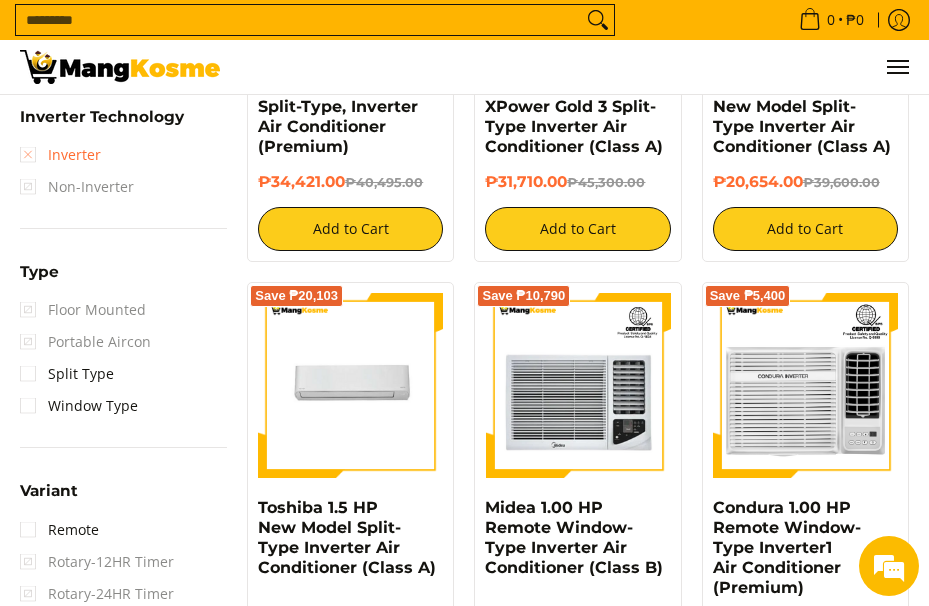 click on "Inverter" at bounding box center (60, 155) 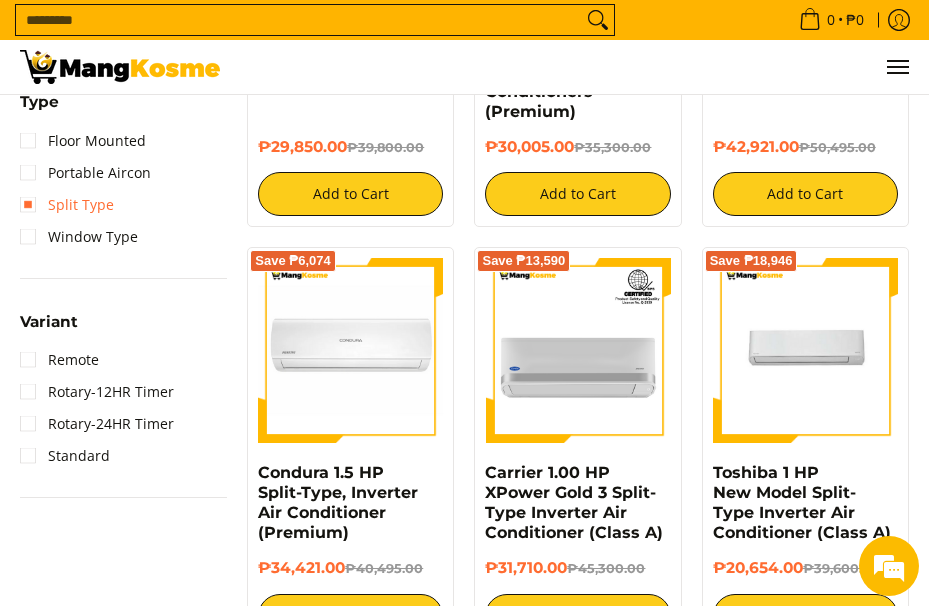 scroll, scrollTop: 1401, scrollLeft: 0, axis: vertical 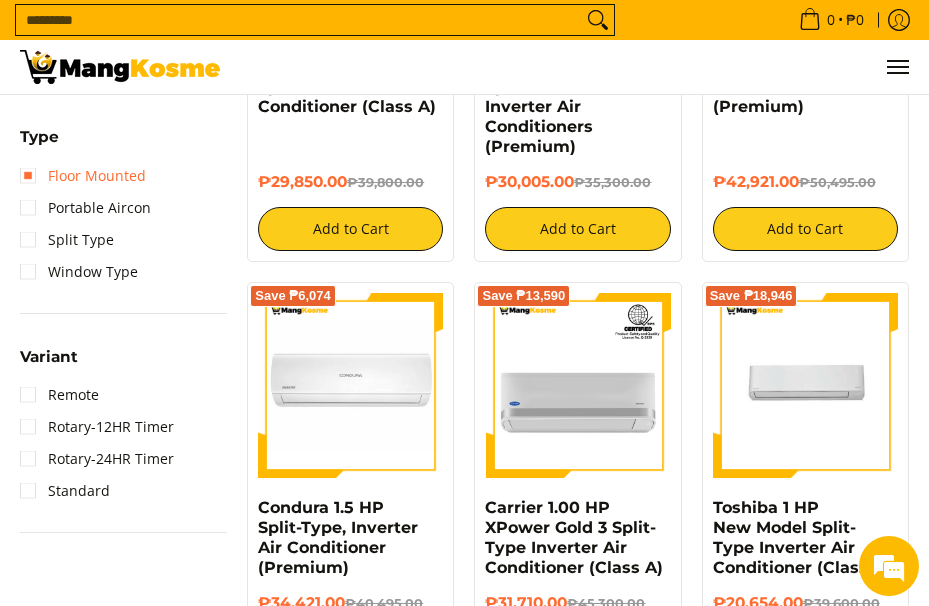 click on "Floor Mounted" at bounding box center (83, 176) 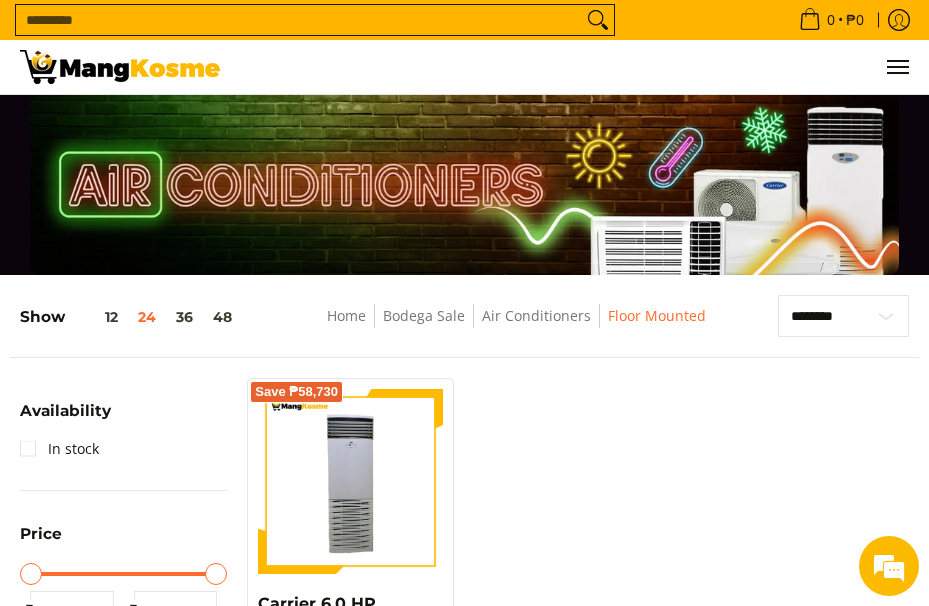 scroll, scrollTop: 0, scrollLeft: 0, axis: both 